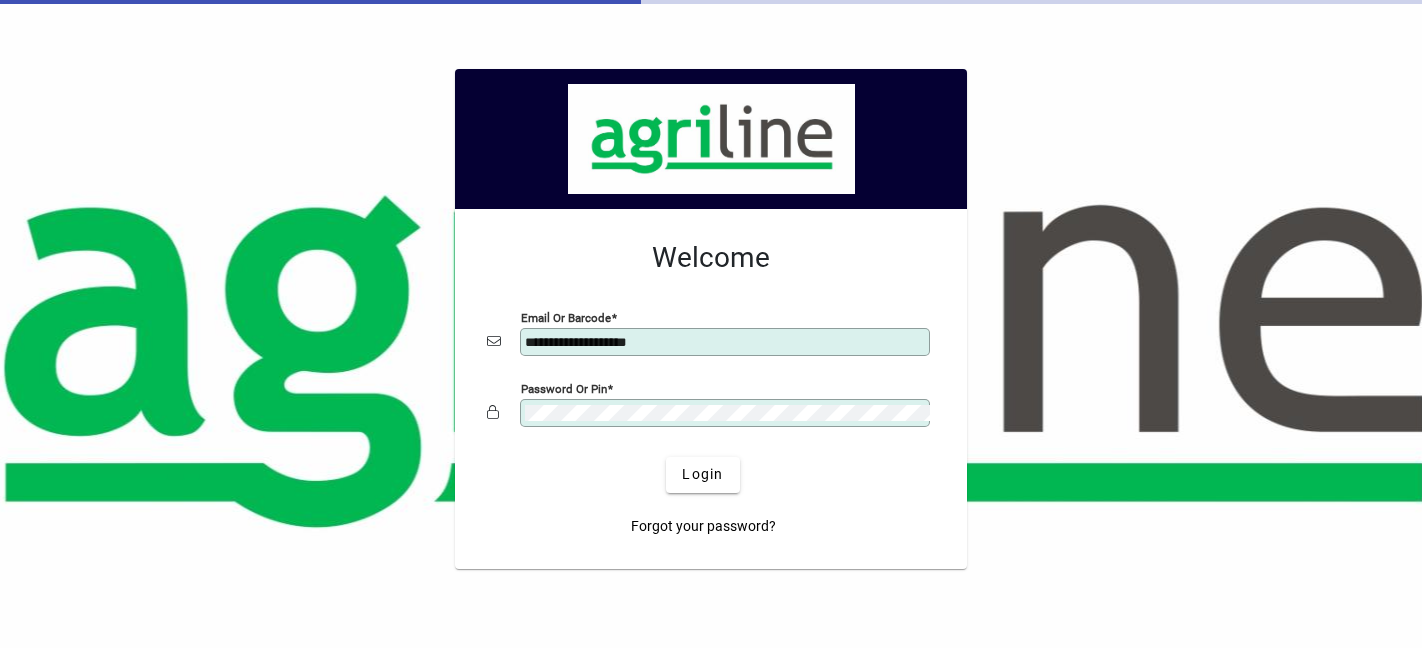 scroll, scrollTop: 0, scrollLeft: 0, axis: both 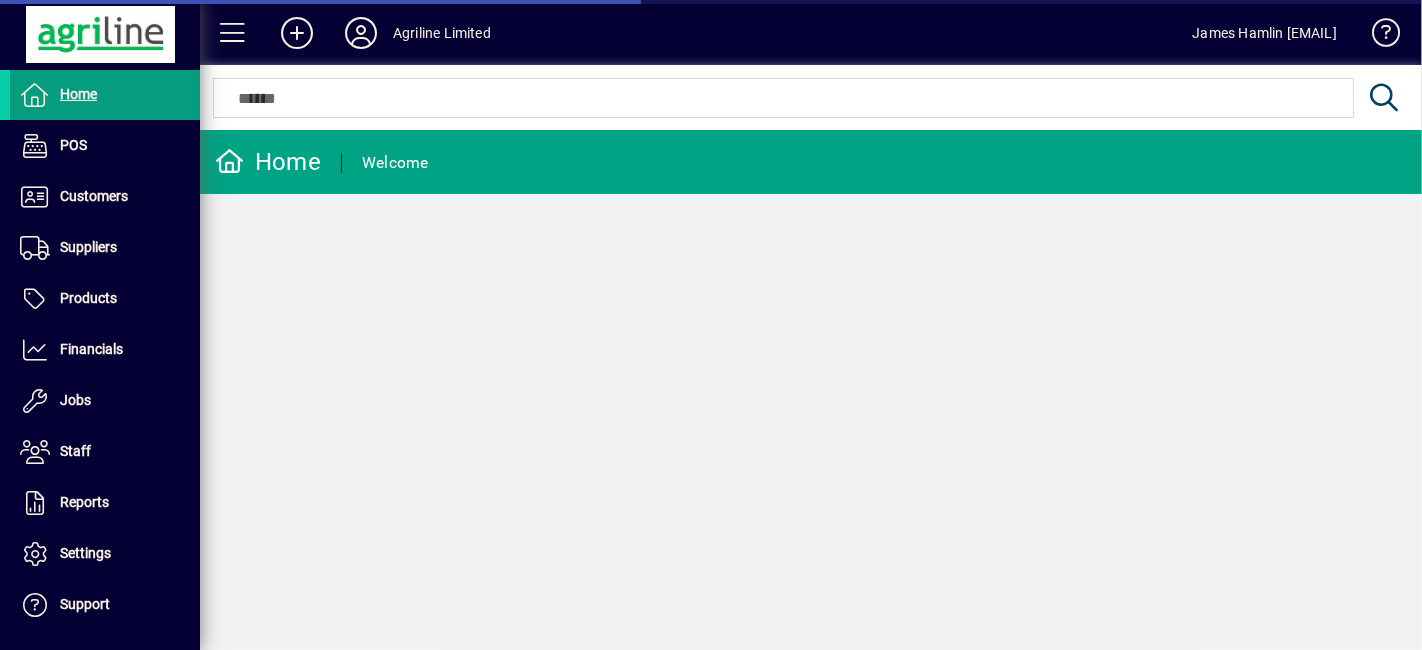 click 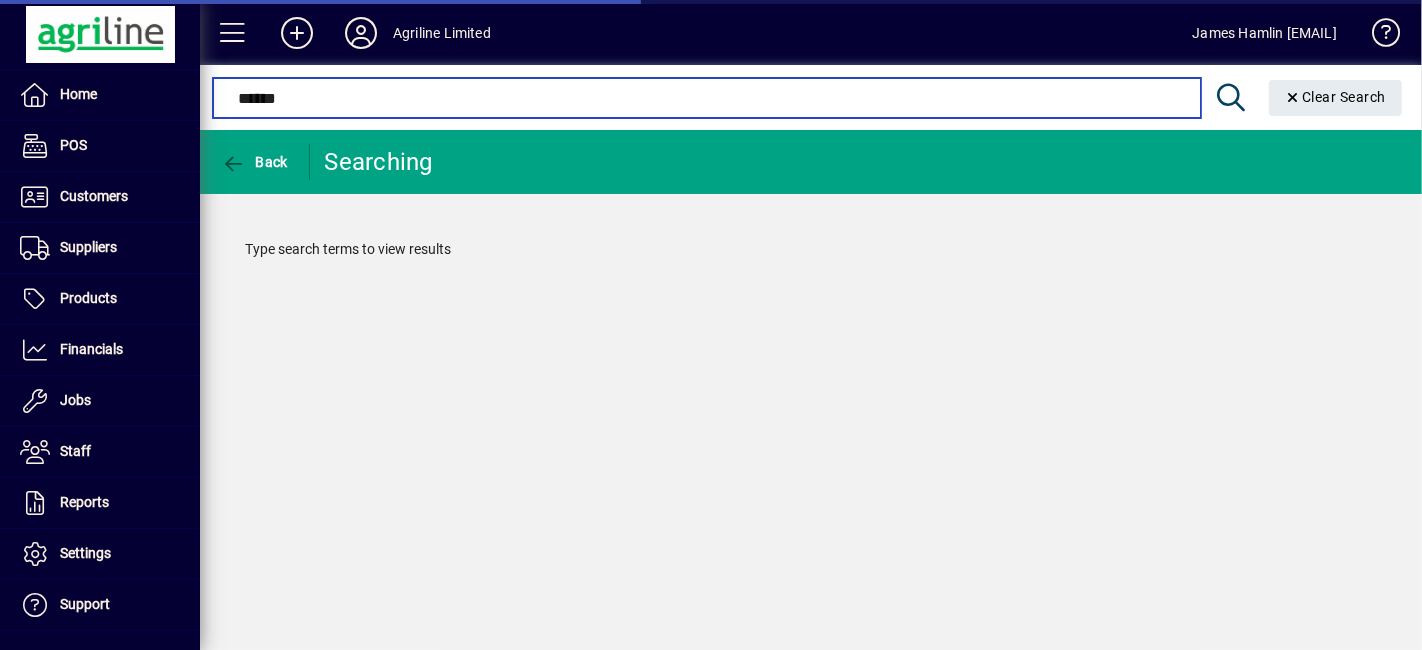 type on "******" 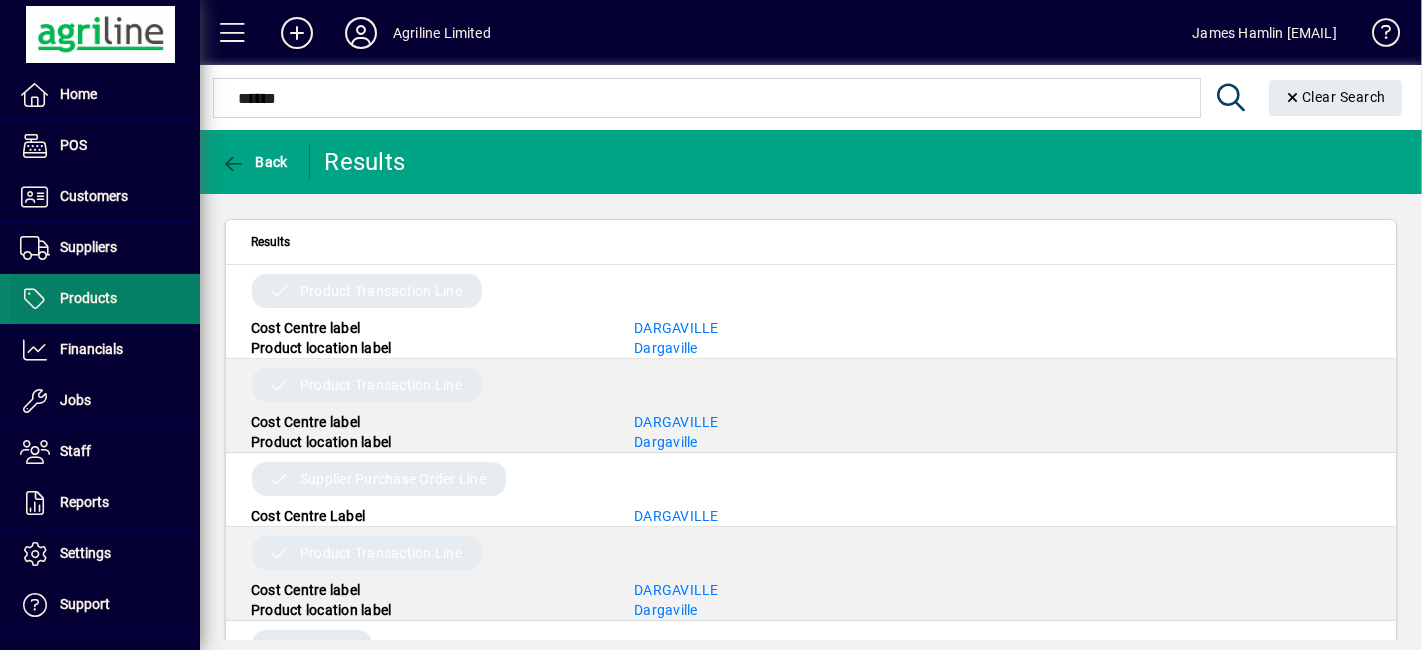 click at bounding box center [105, 299] 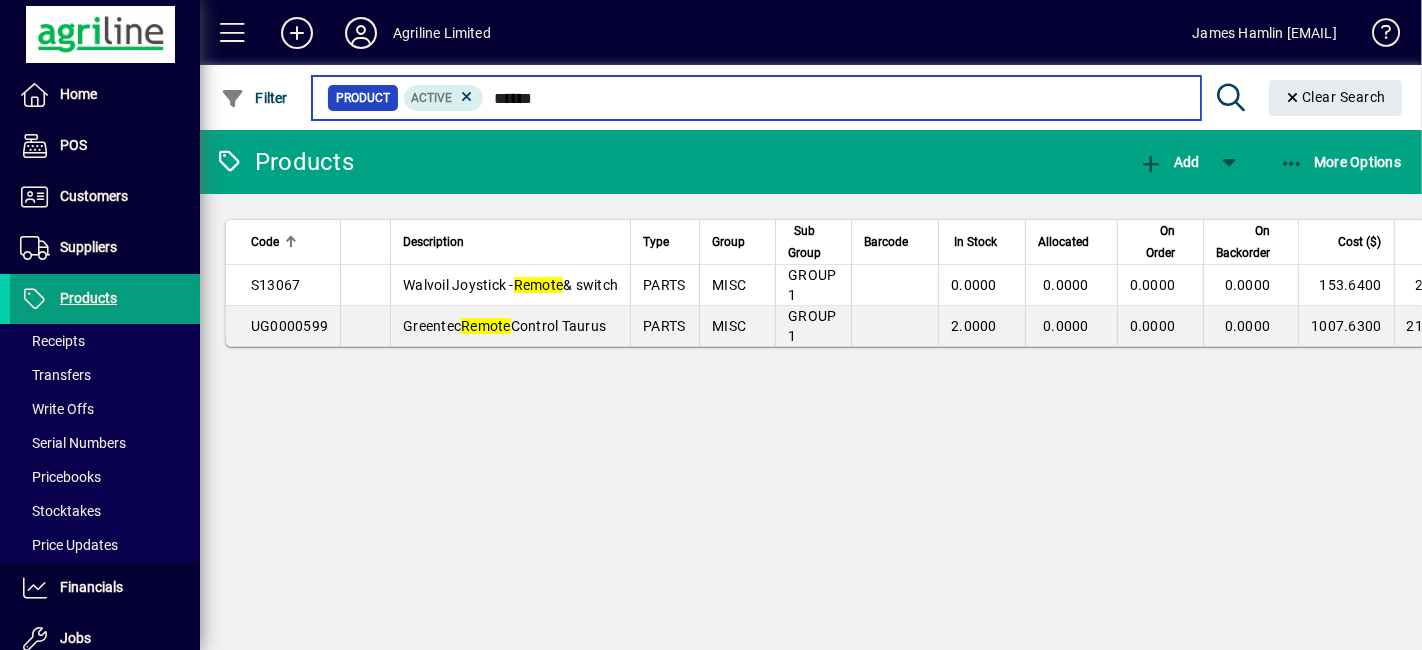 type on "******" 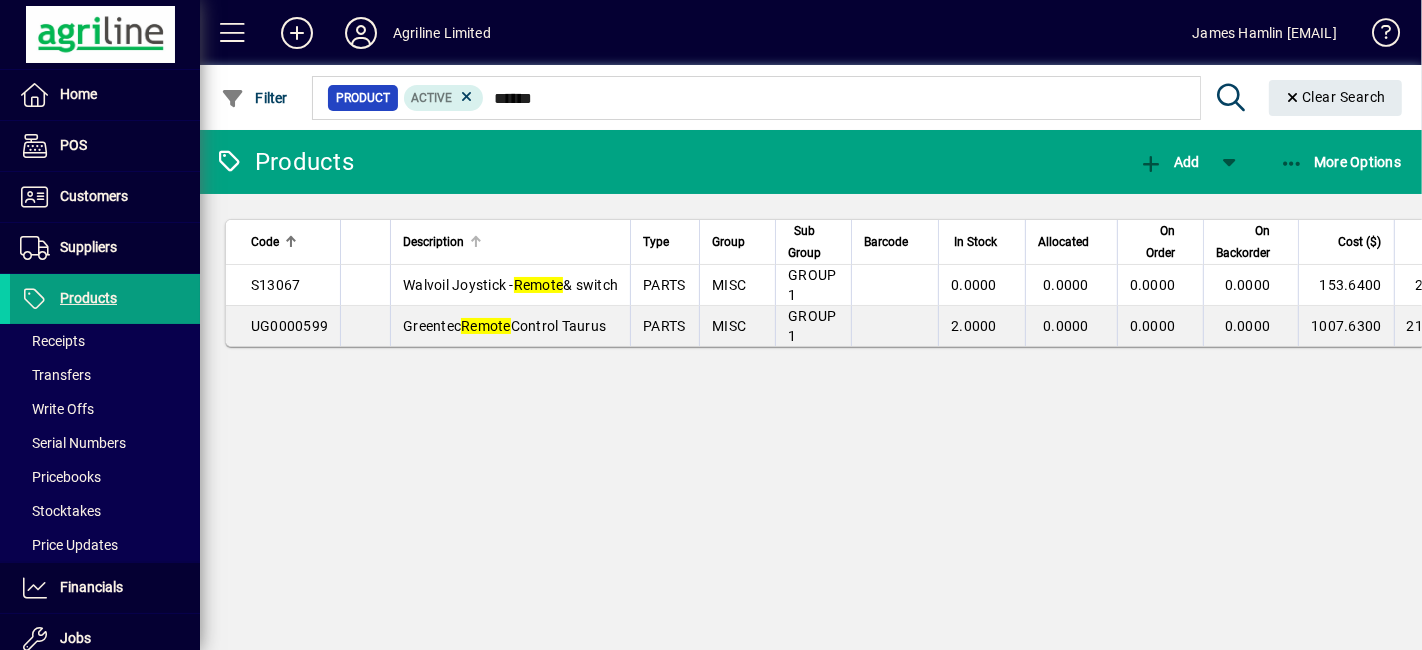 click on "Description" at bounding box center (510, 242) 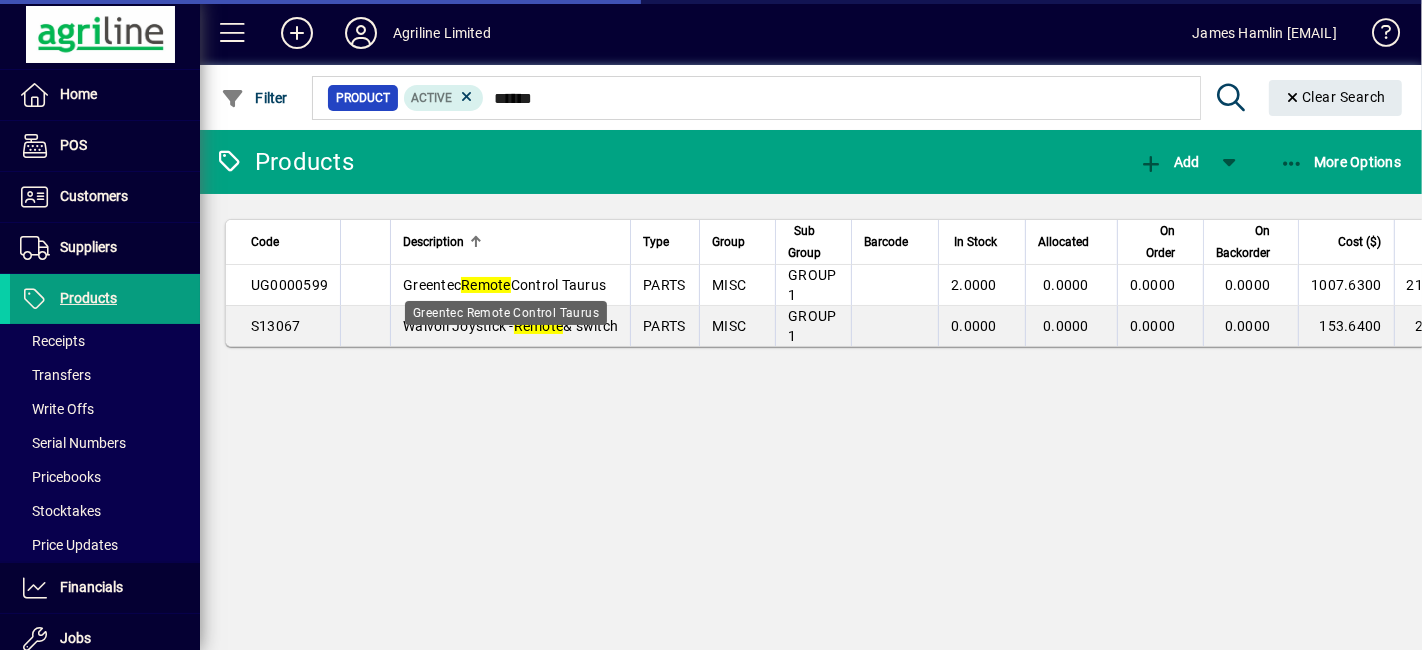 click on "Greentec  Remote  Control Taurus" at bounding box center [504, 285] 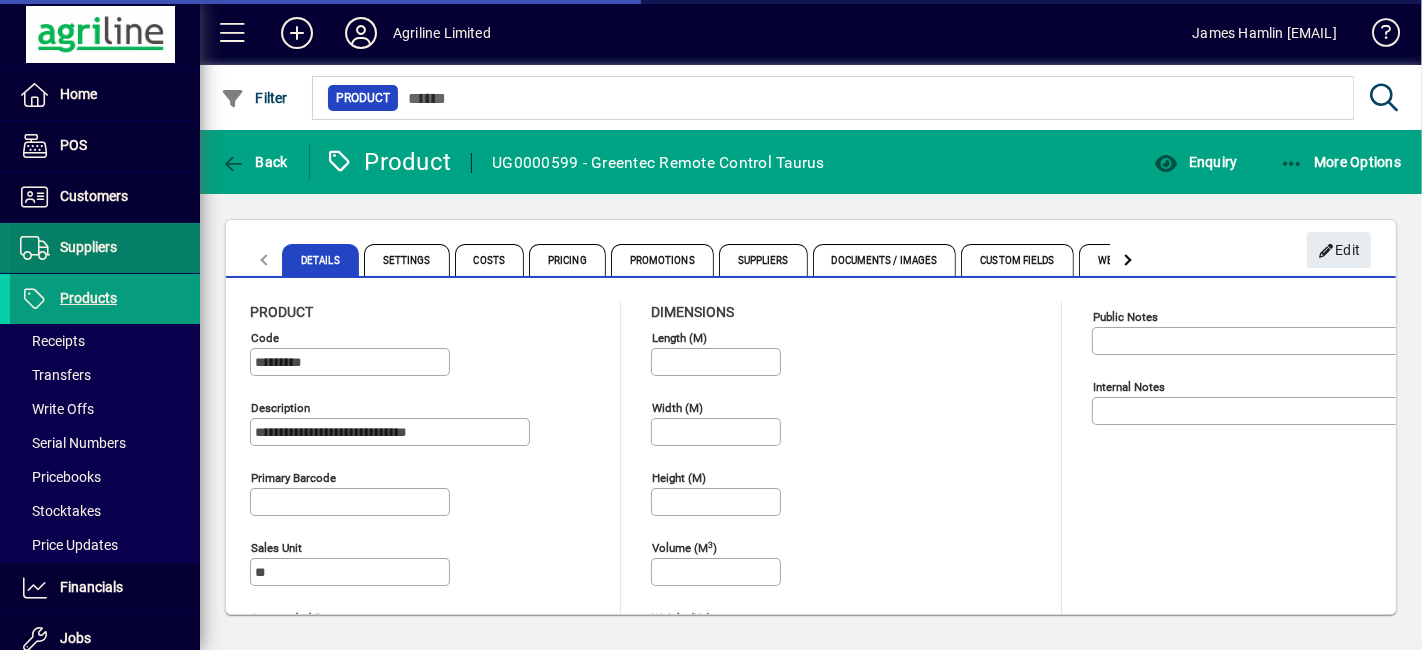 type on "**********" 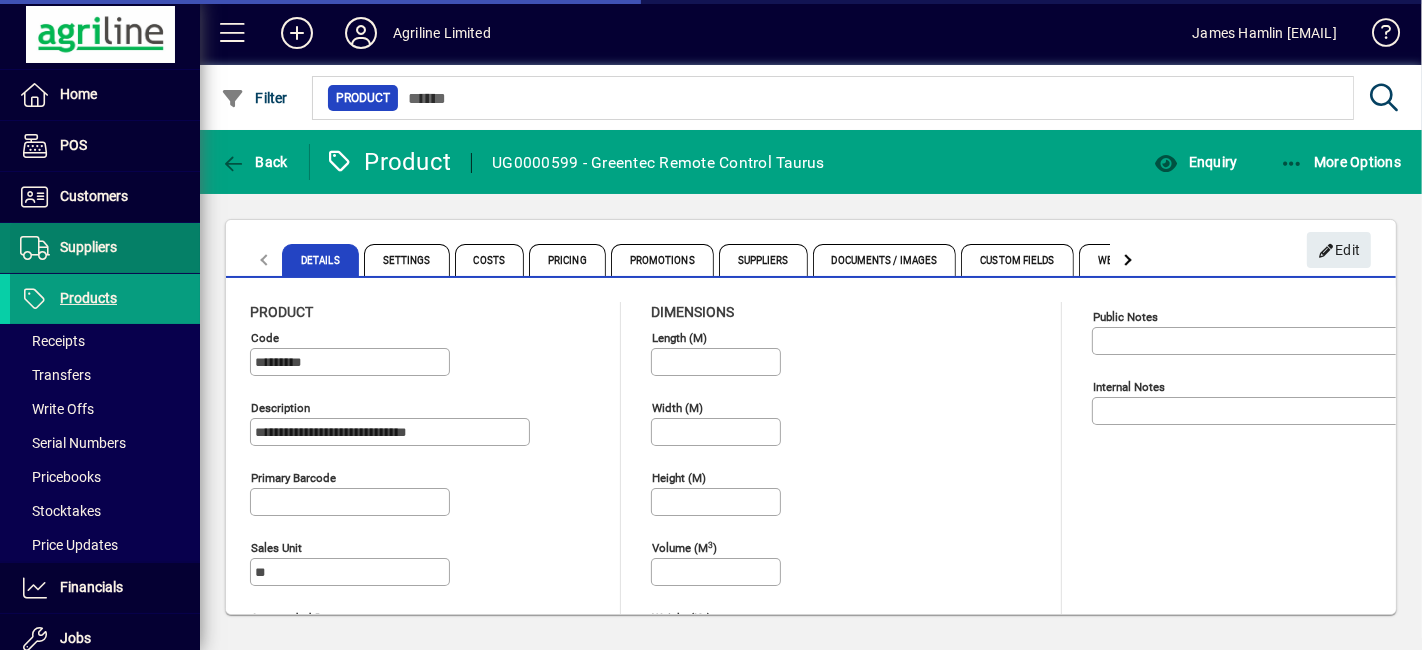 type on "**********" 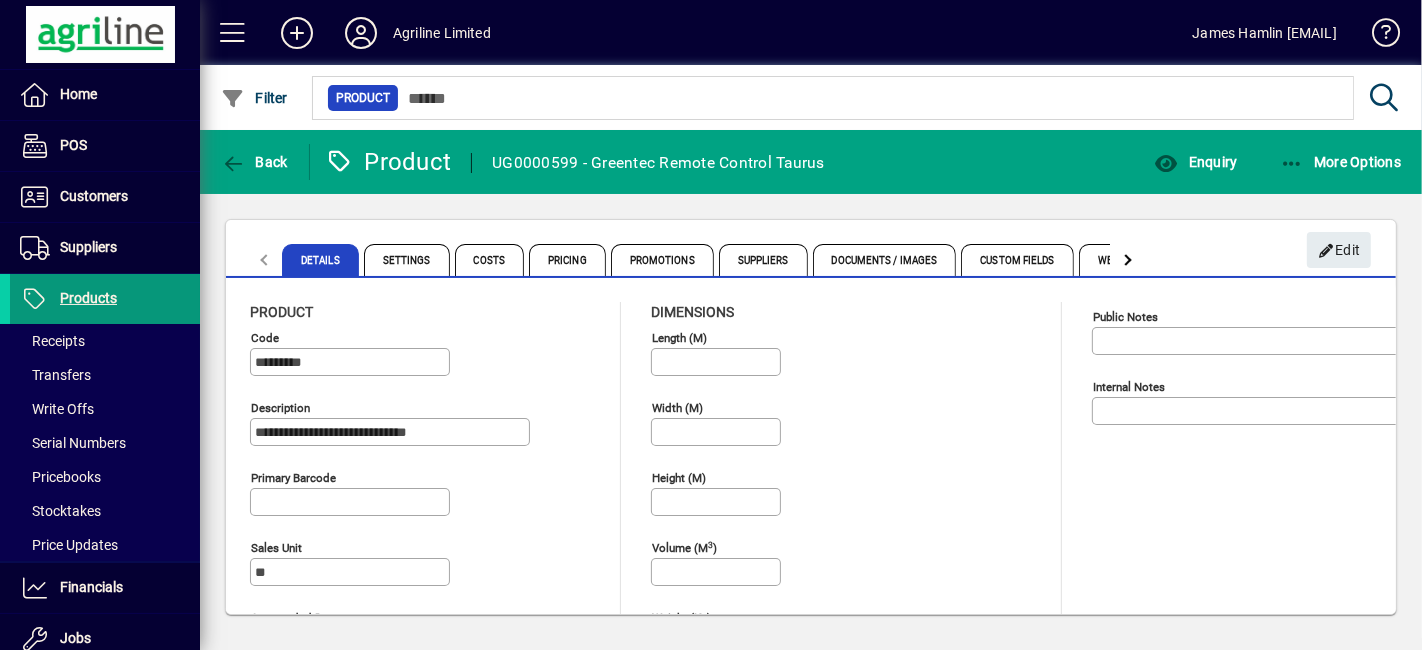 click on "Products" at bounding box center (88, 298) 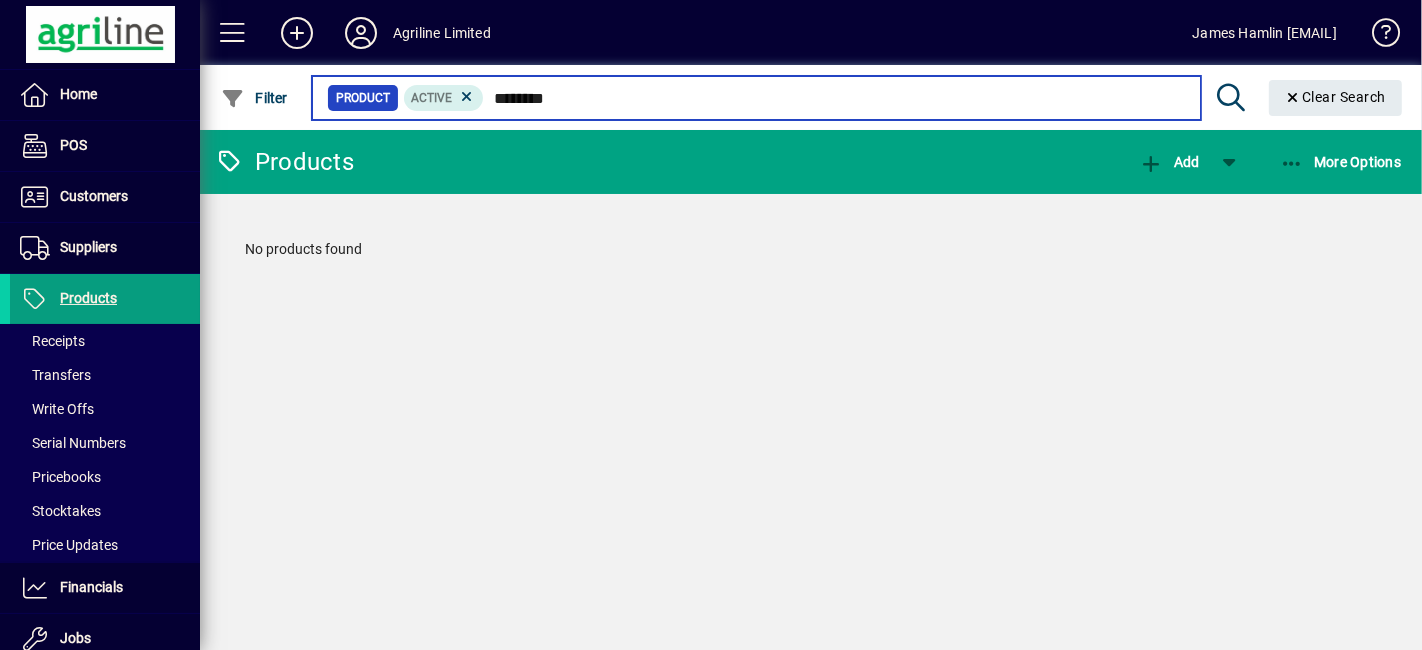 type on "********" 